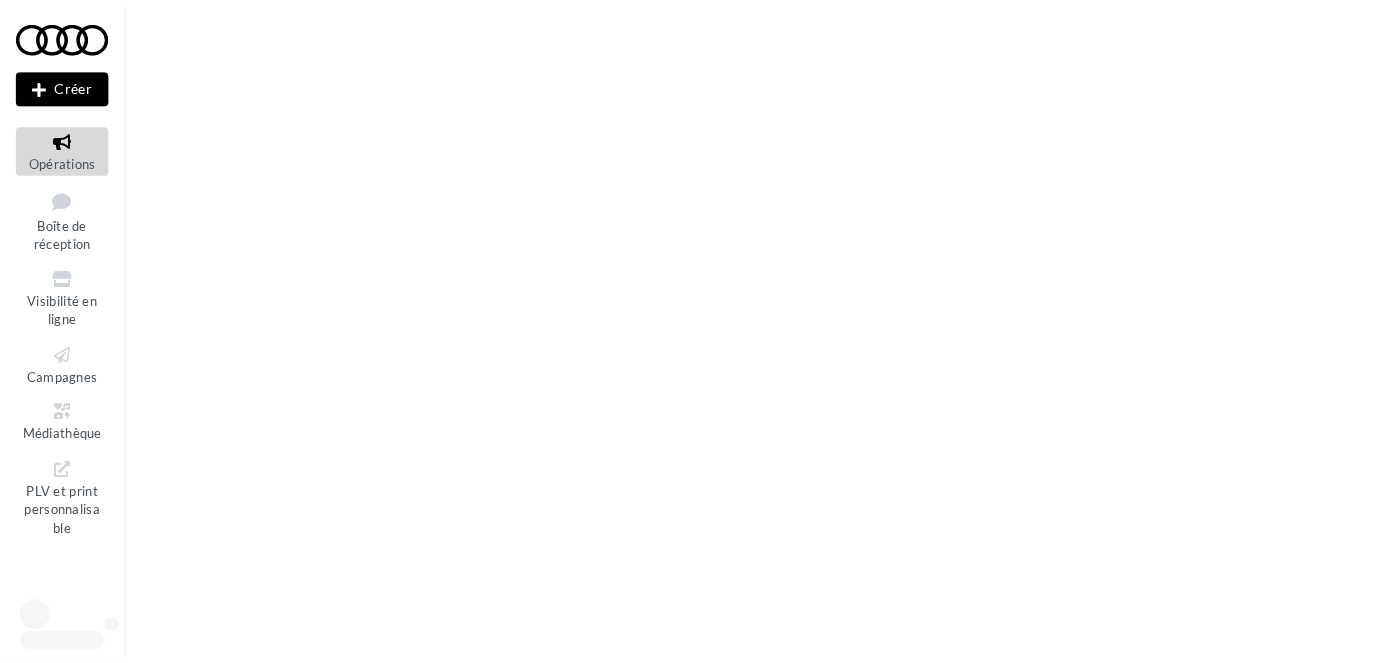 scroll, scrollTop: 0, scrollLeft: 0, axis: both 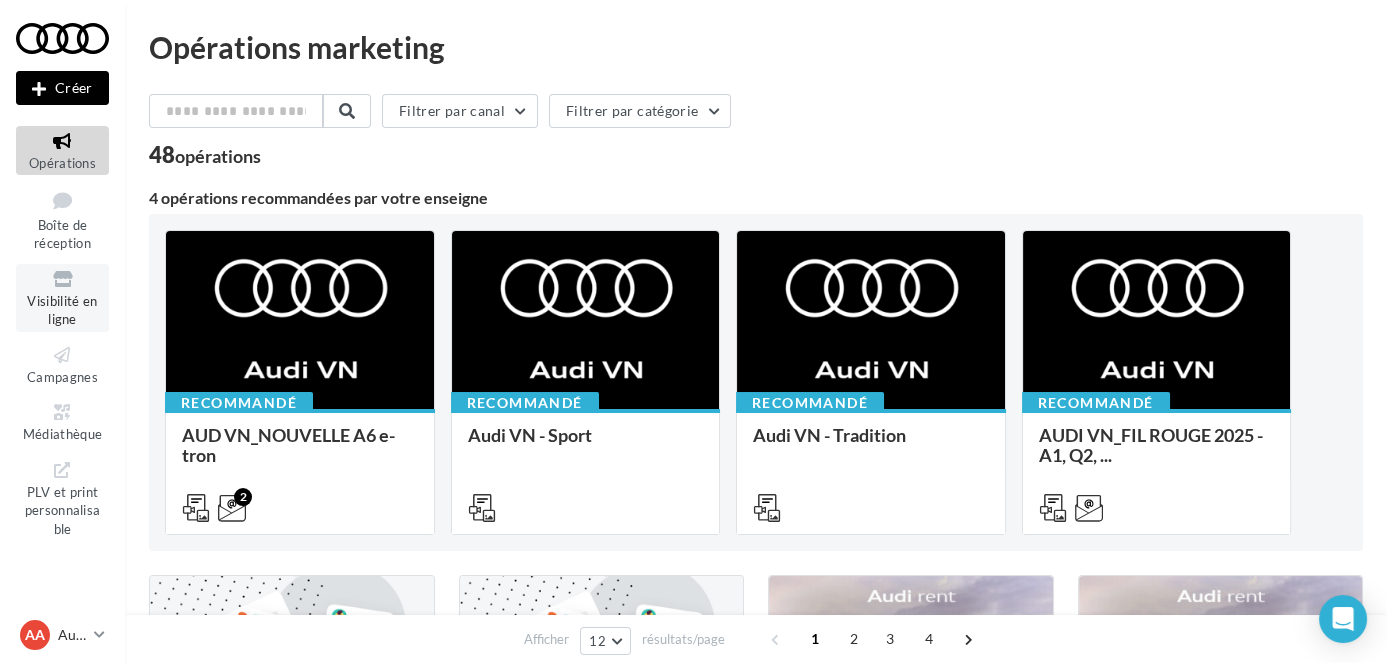 click on "Visibilité en ligne" at bounding box center (62, 310) 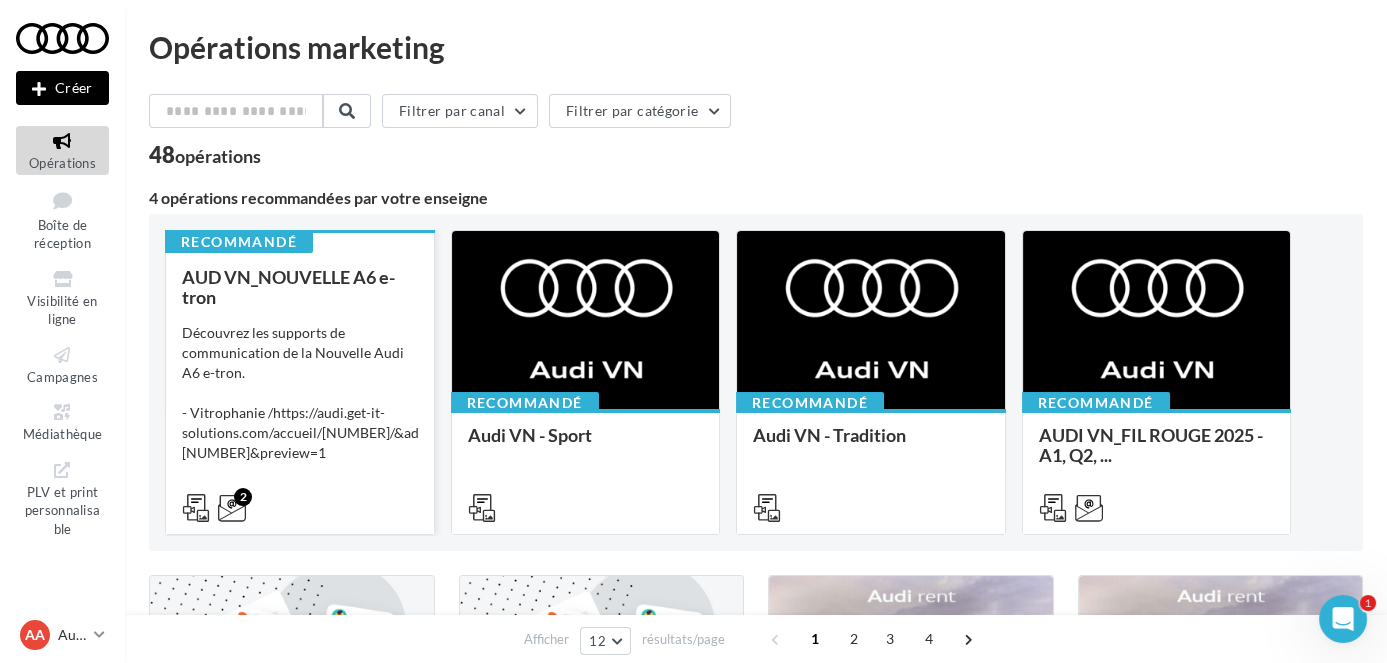 scroll, scrollTop: 0, scrollLeft: 0, axis: both 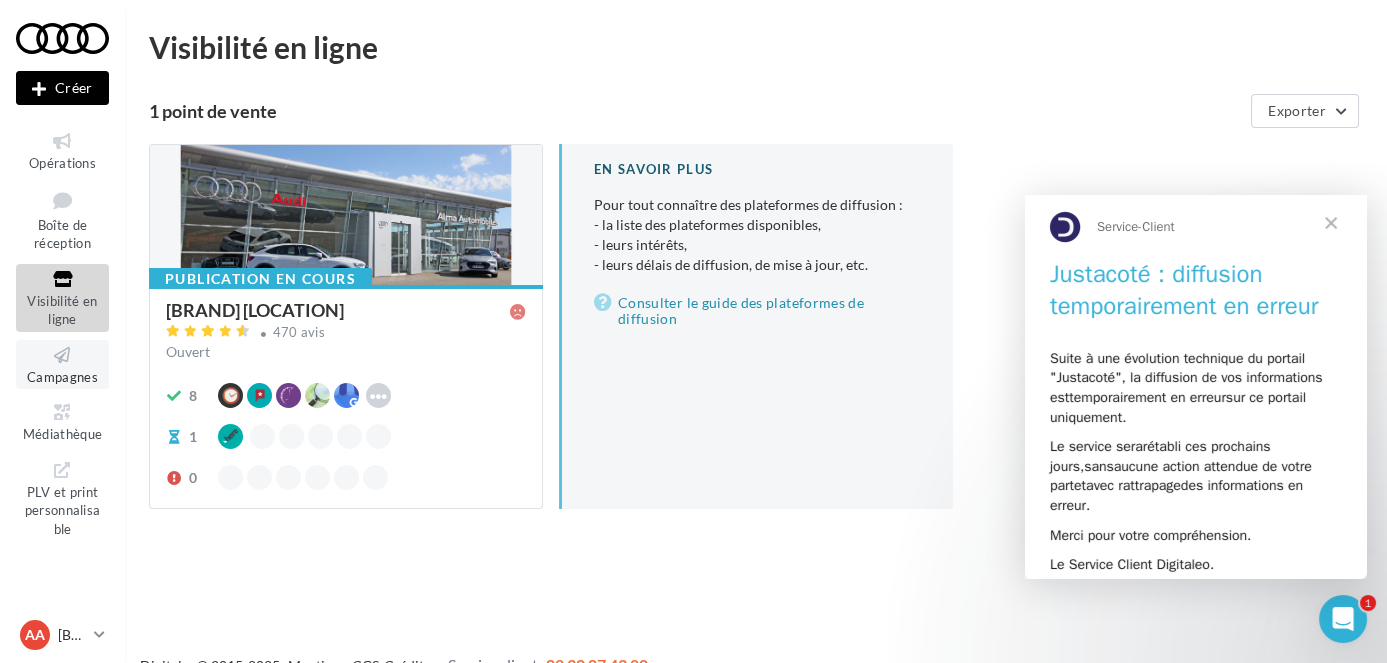 click on "Campagnes" at bounding box center (62, 377) 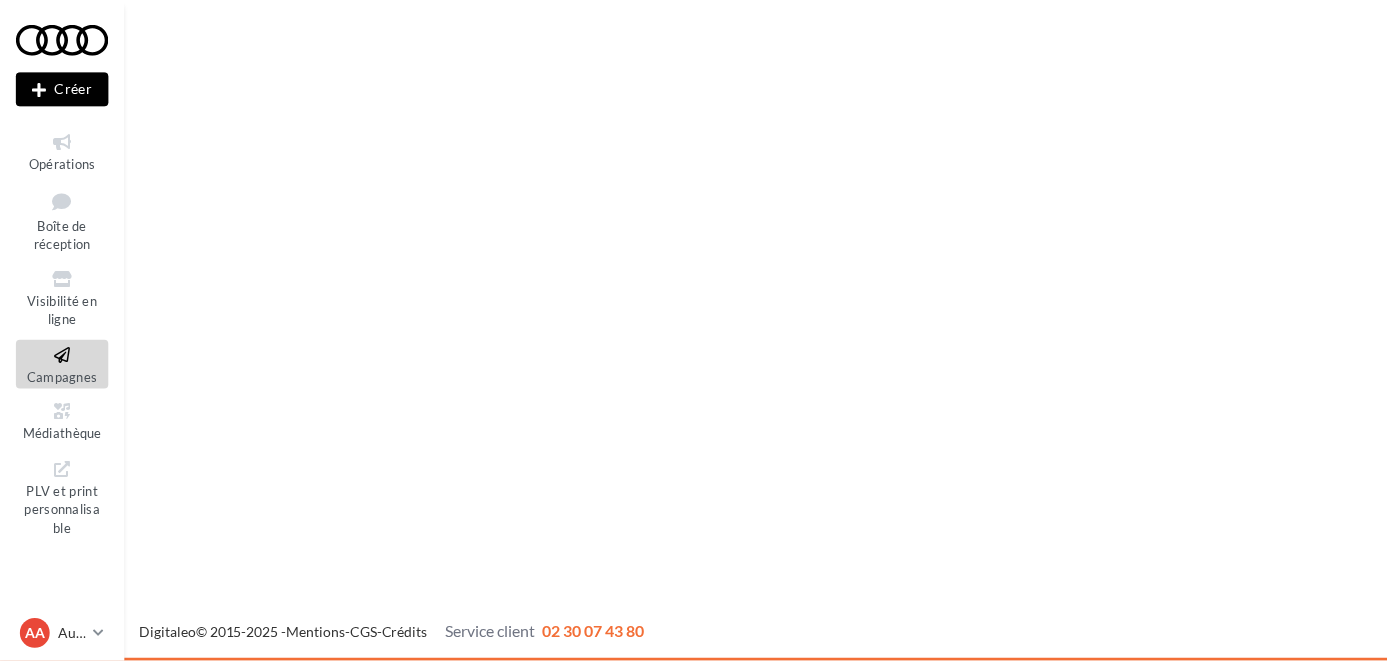 scroll, scrollTop: 0, scrollLeft: 0, axis: both 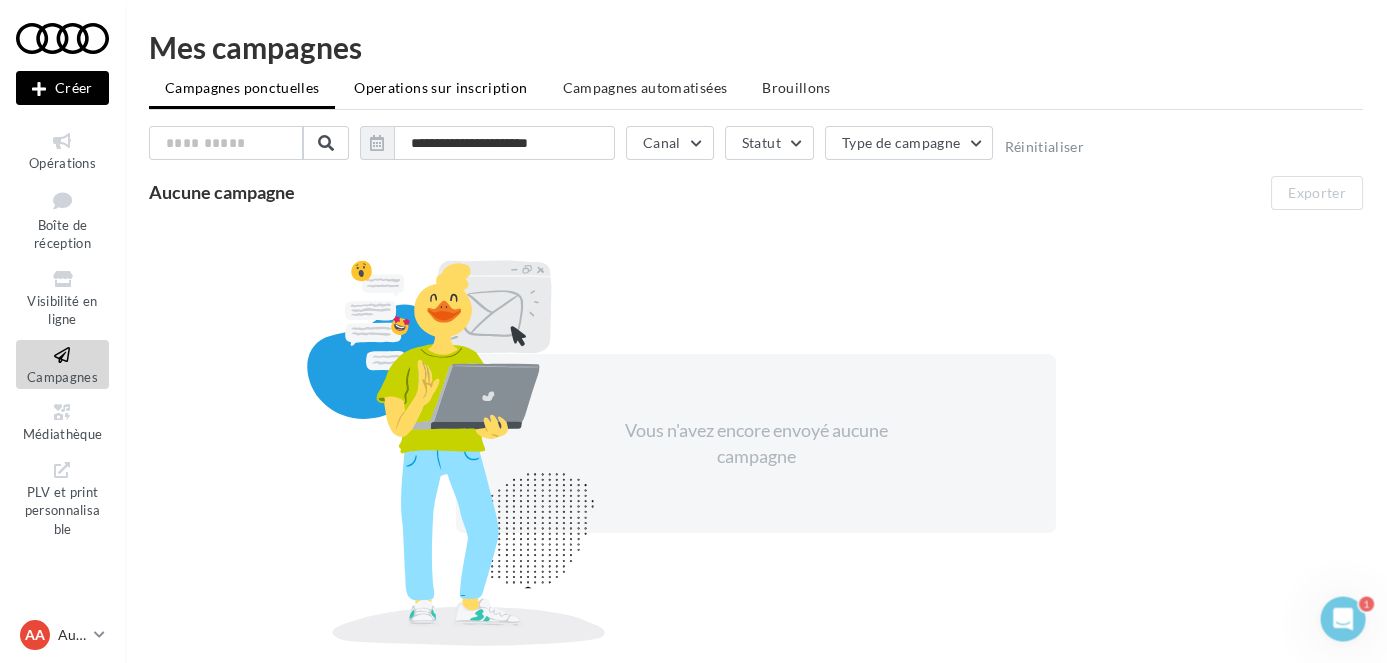 click on "Operations sur inscription" at bounding box center (440, 87) 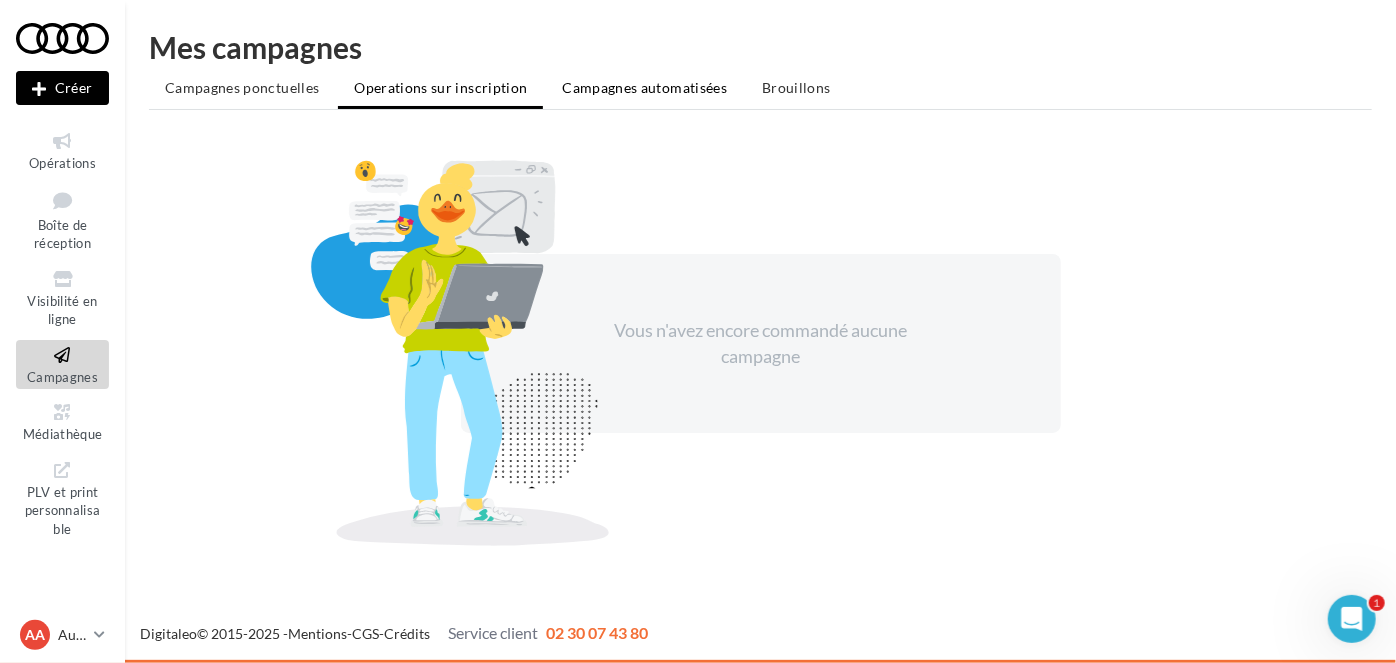 click on "Campagnes automatisées" at bounding box center [644, 87] 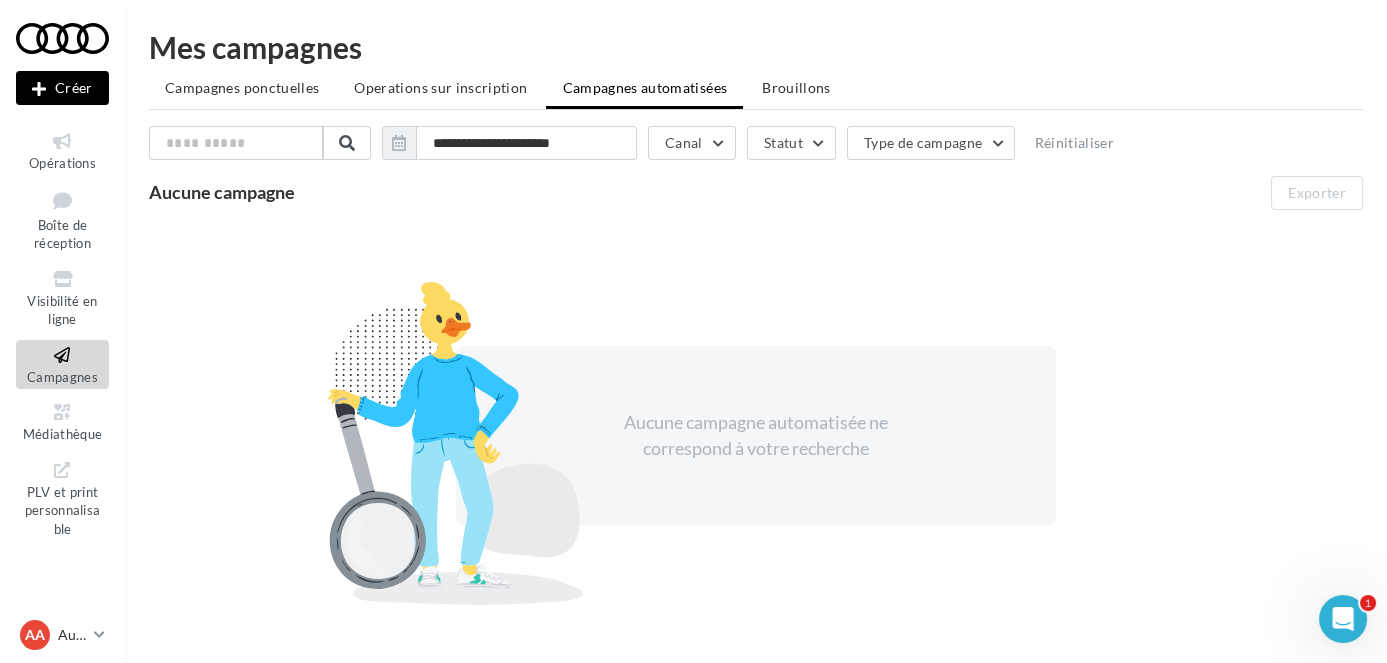 click on "Brouillons" at bounding box center [796, 88] 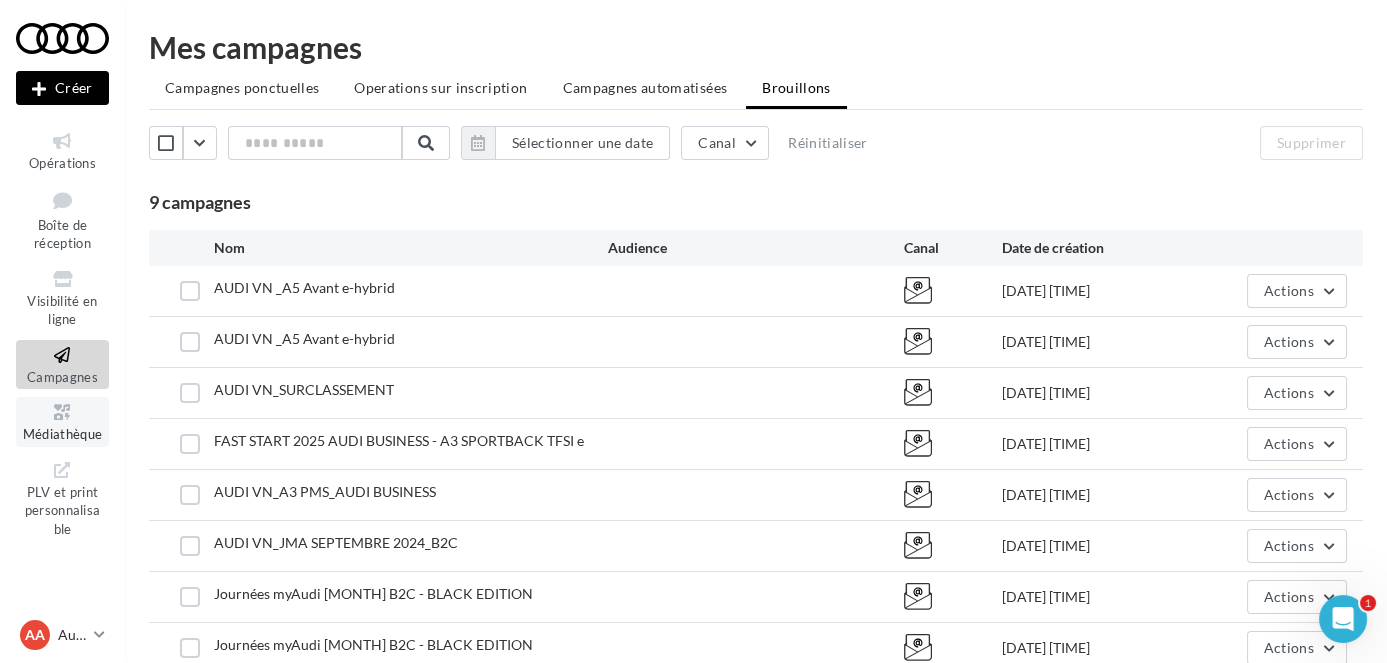 click on "Médiathèque" at bounding box center [63, 434] 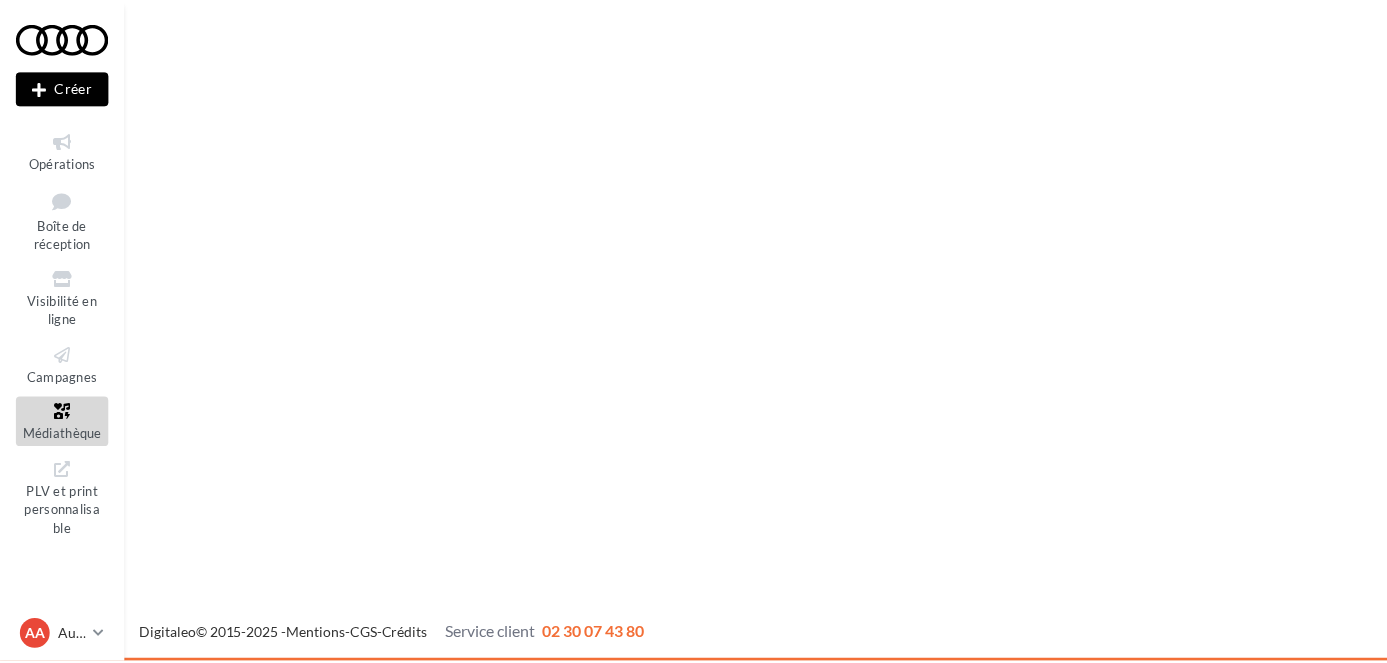 scroll, scrollTop: 0, scrollLeft: 0, axis: both 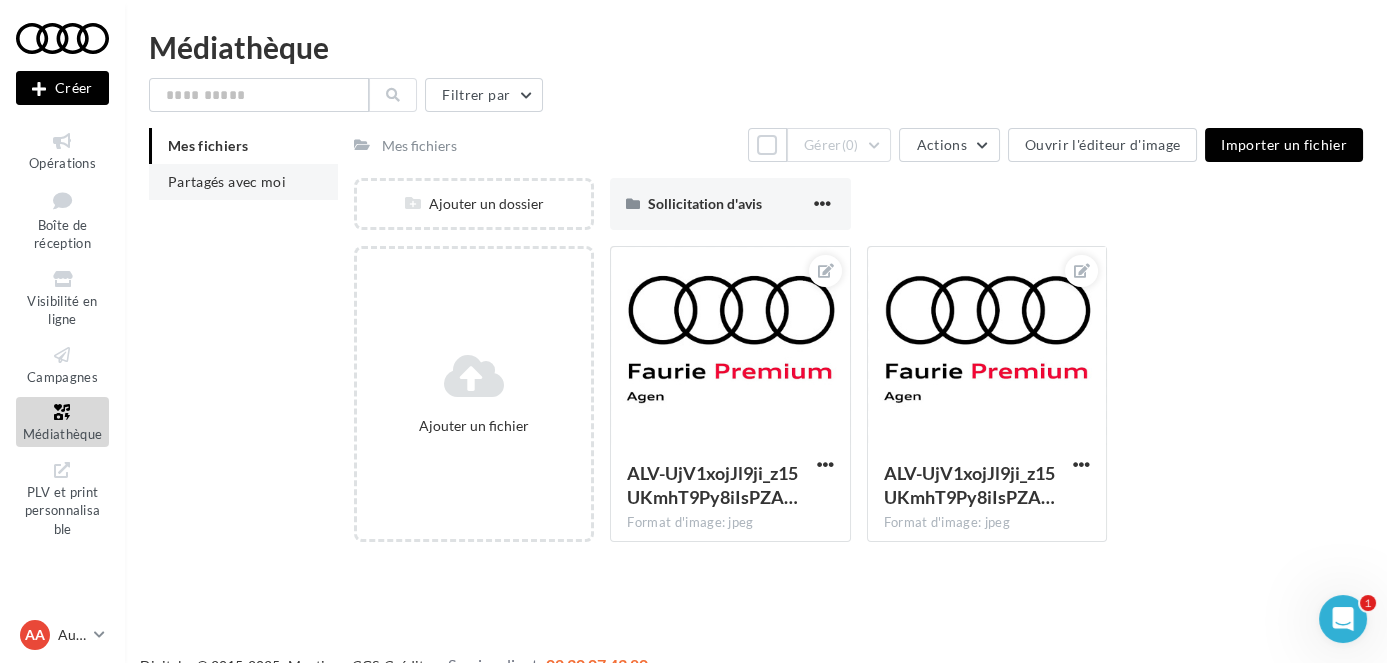 click on "Partagés avec moi" at bounding box center [243, 182] 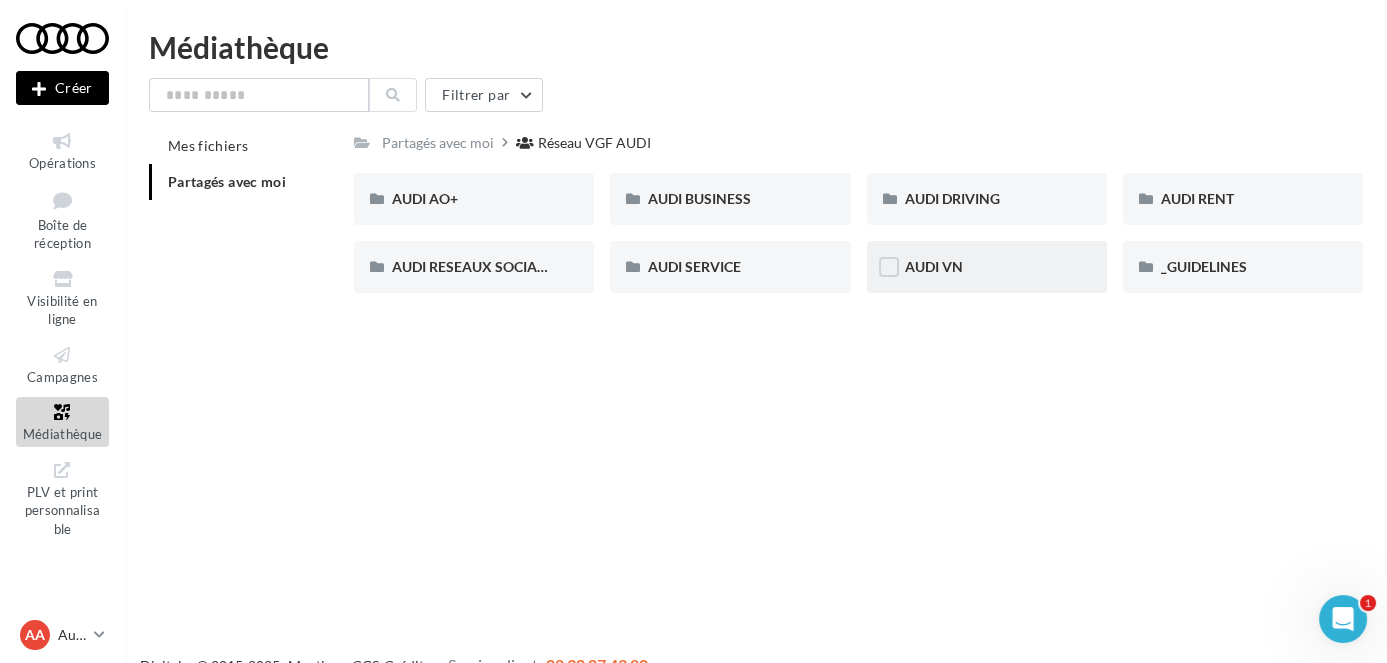 click on "AUDI VN" at bounding box center (987, 267) 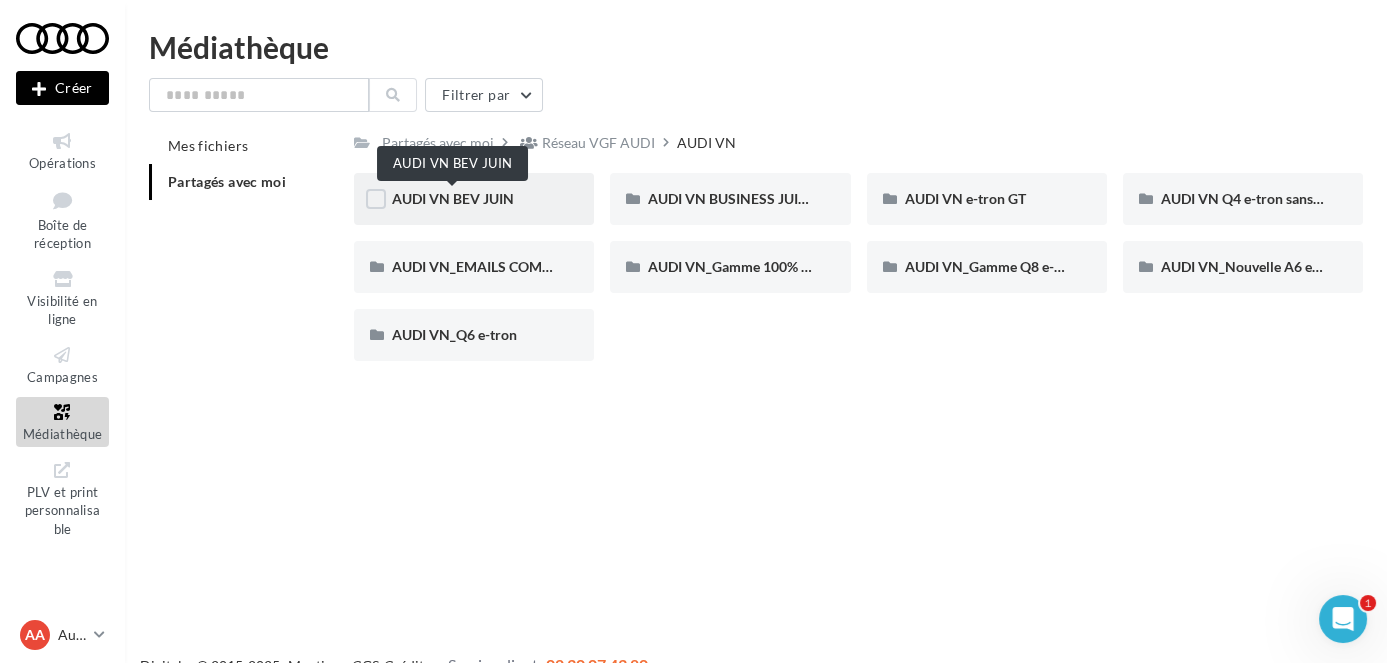 click on "AUDI VN BEV JUIN" at bounding box center [453, 198] 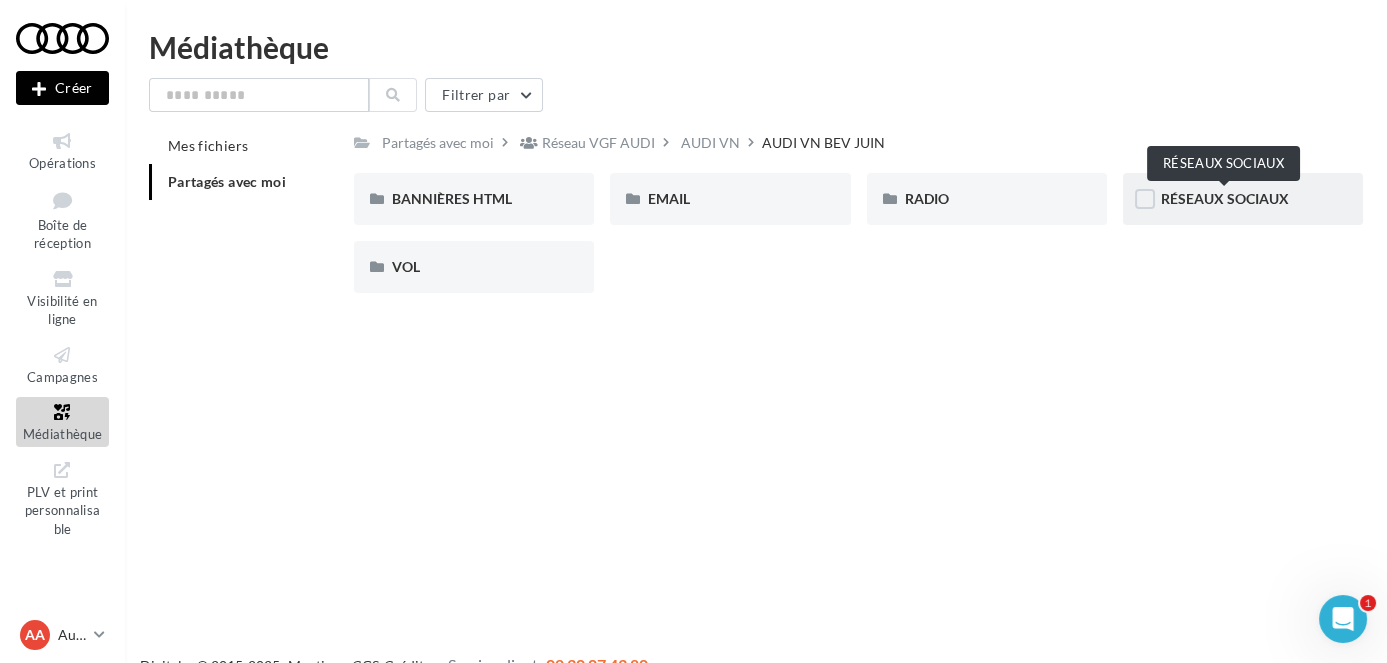 click on "RÉSEAUX SOCIAUX" at bounding box center [1225, 198] 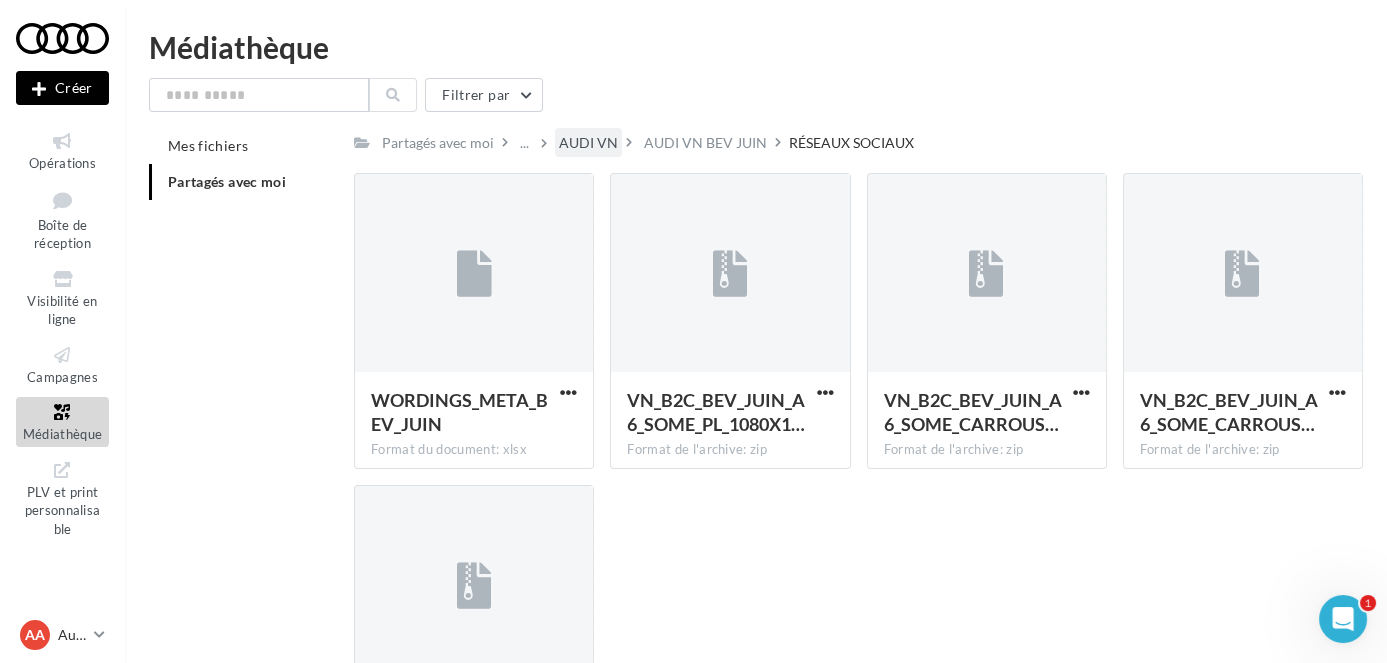 click on "AUDI VN" at bounding box center (588, 143) 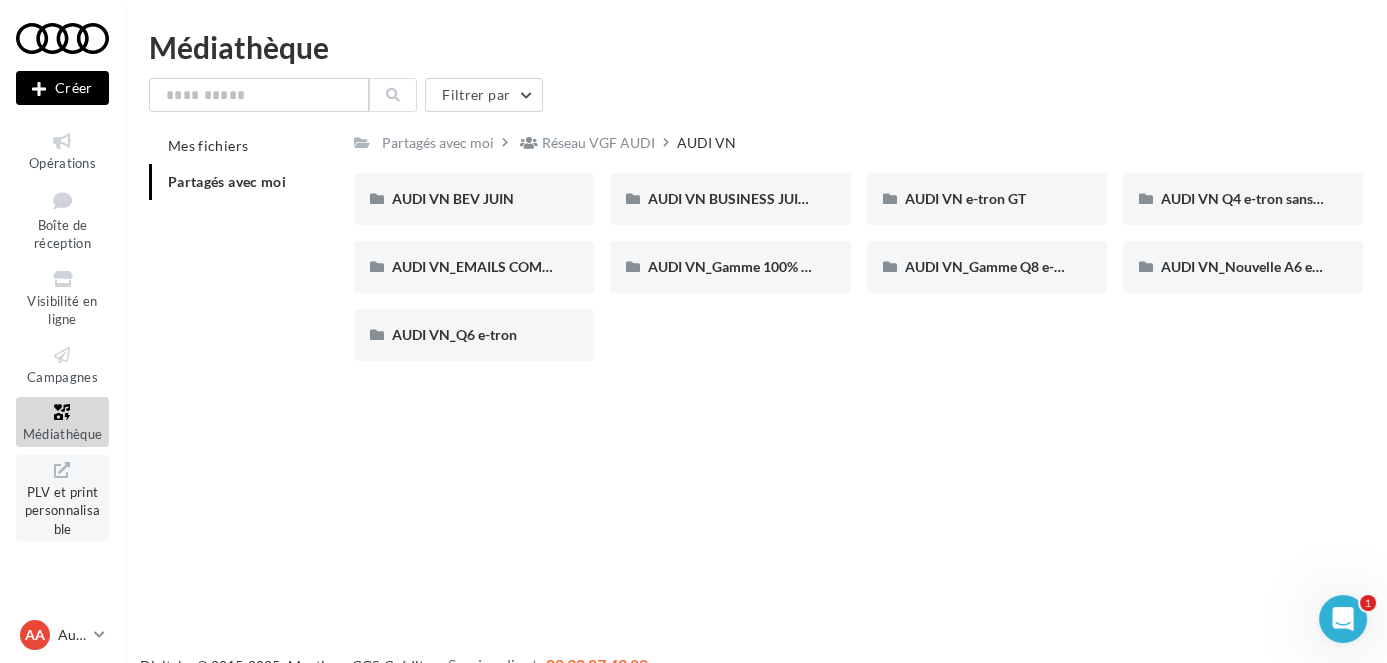 click on "PLV et print personnalisable" at bounding box center (63, 508) 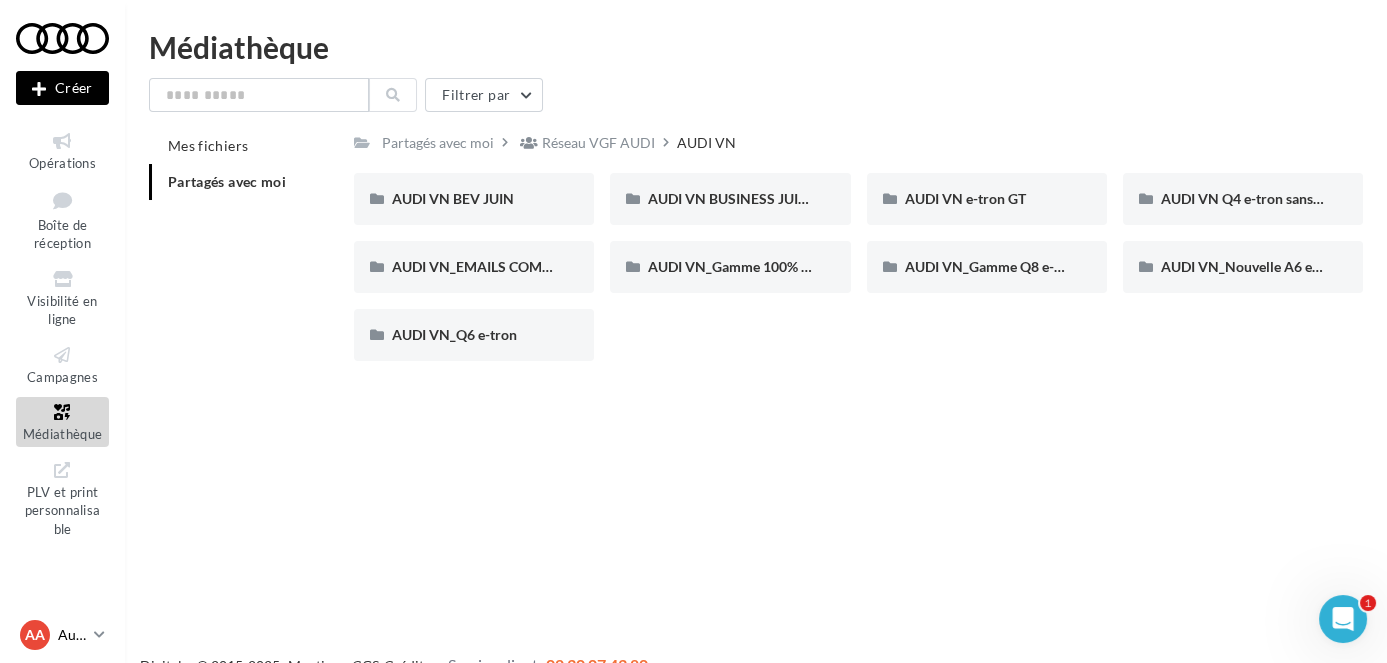 click on "AA     Audi [CITY]   audi-[CITY]-lab" at bounding box center [62, 635] 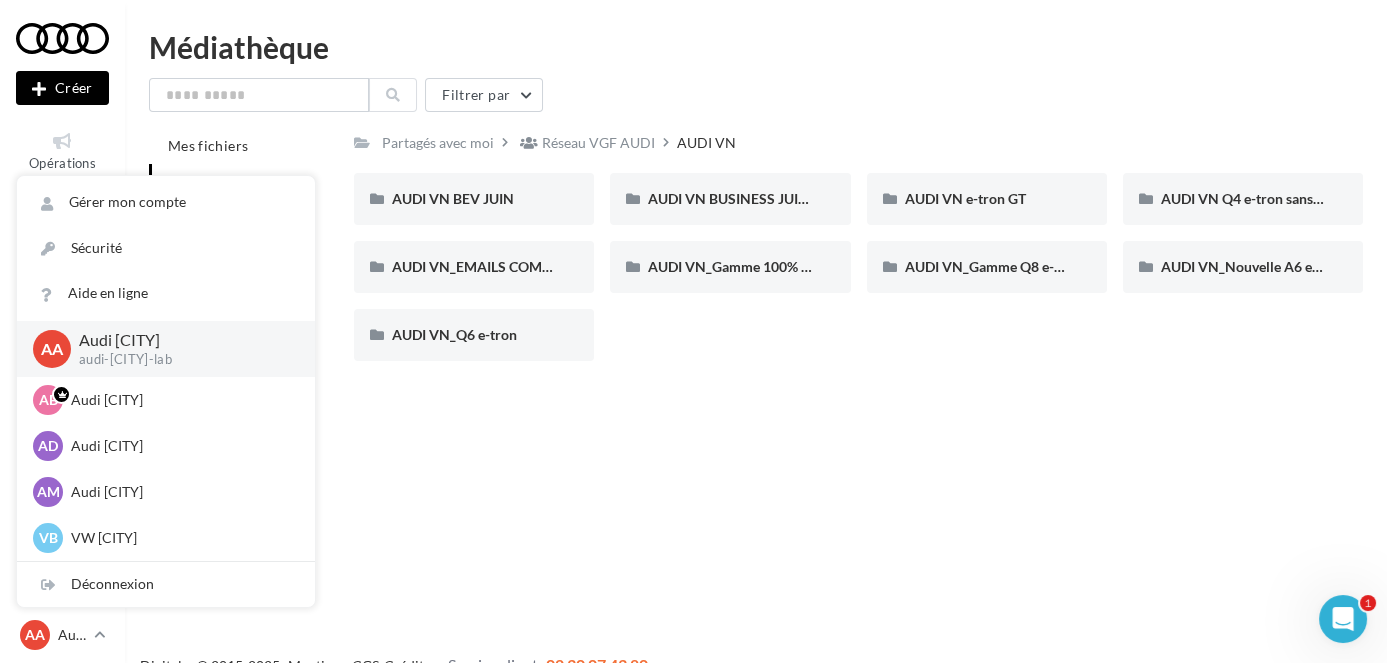 scroll, scrollTop: 138, scrollLeft: 0, axis: vertical 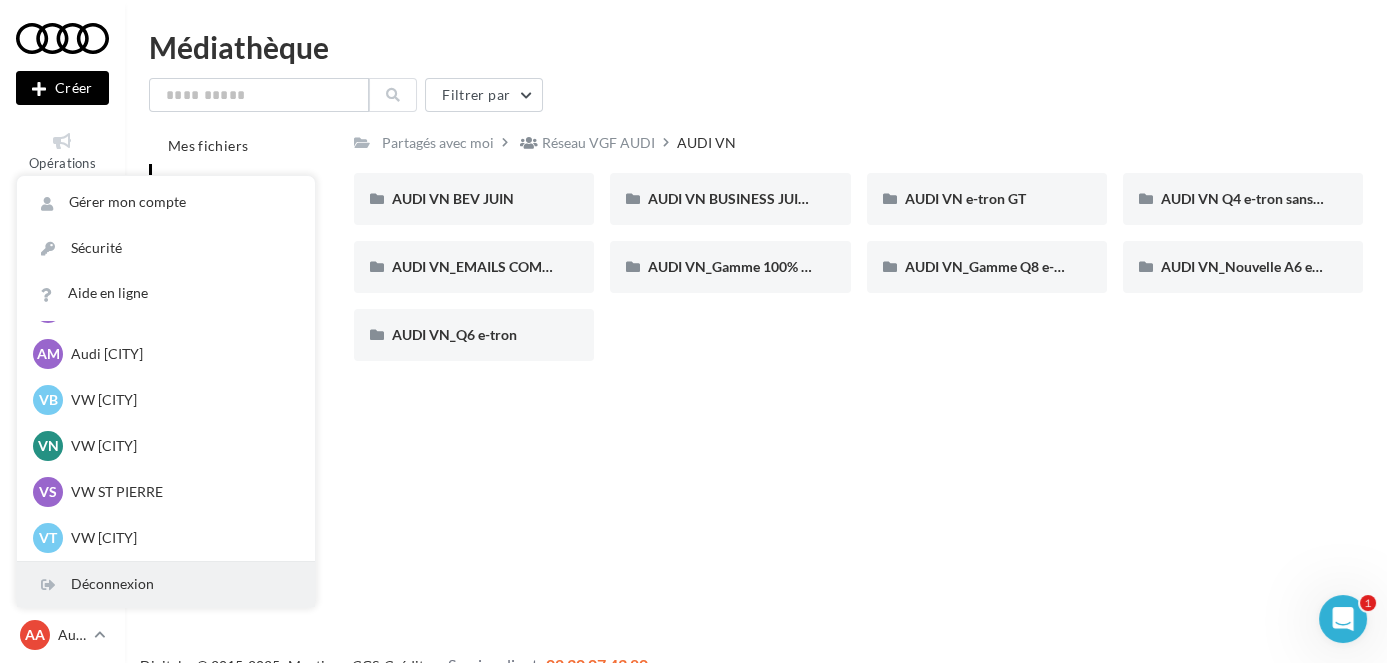 click on "Déconnexion" at bounding box center [166, 584] 